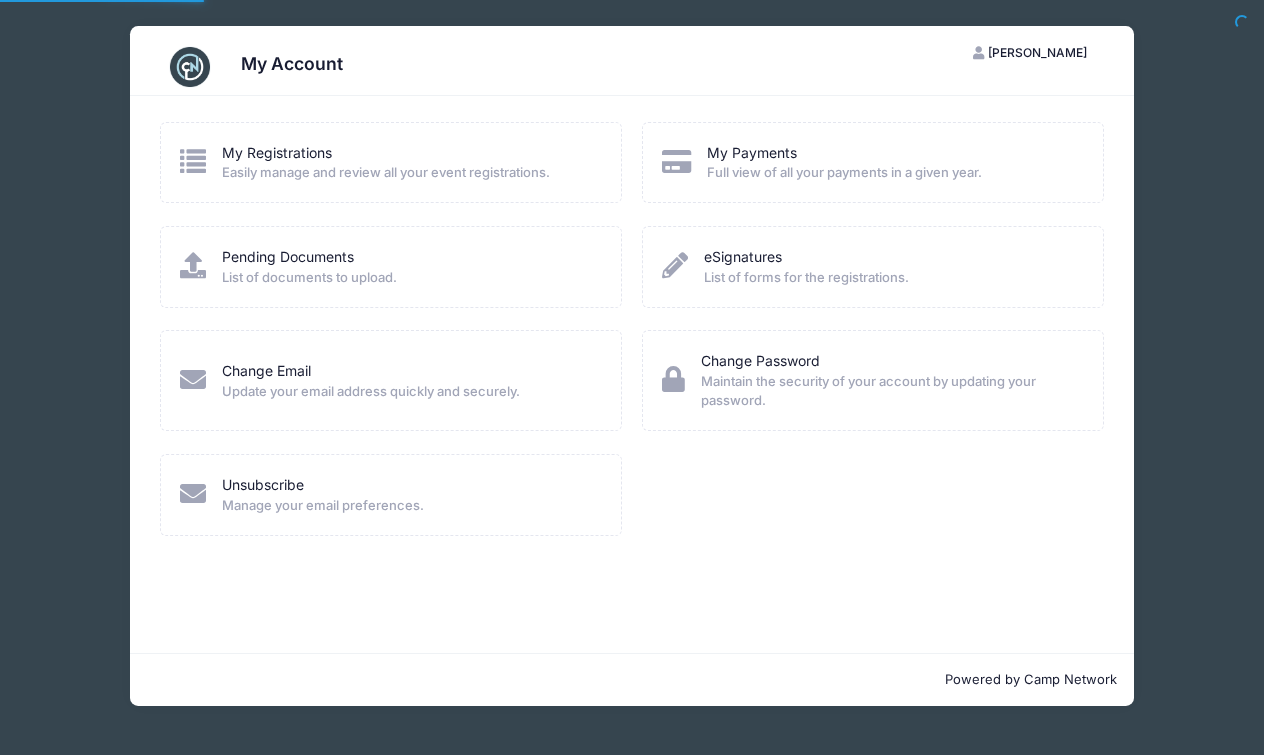 scroll, scrollTop: 0, scrollLeft: 0, axis: both 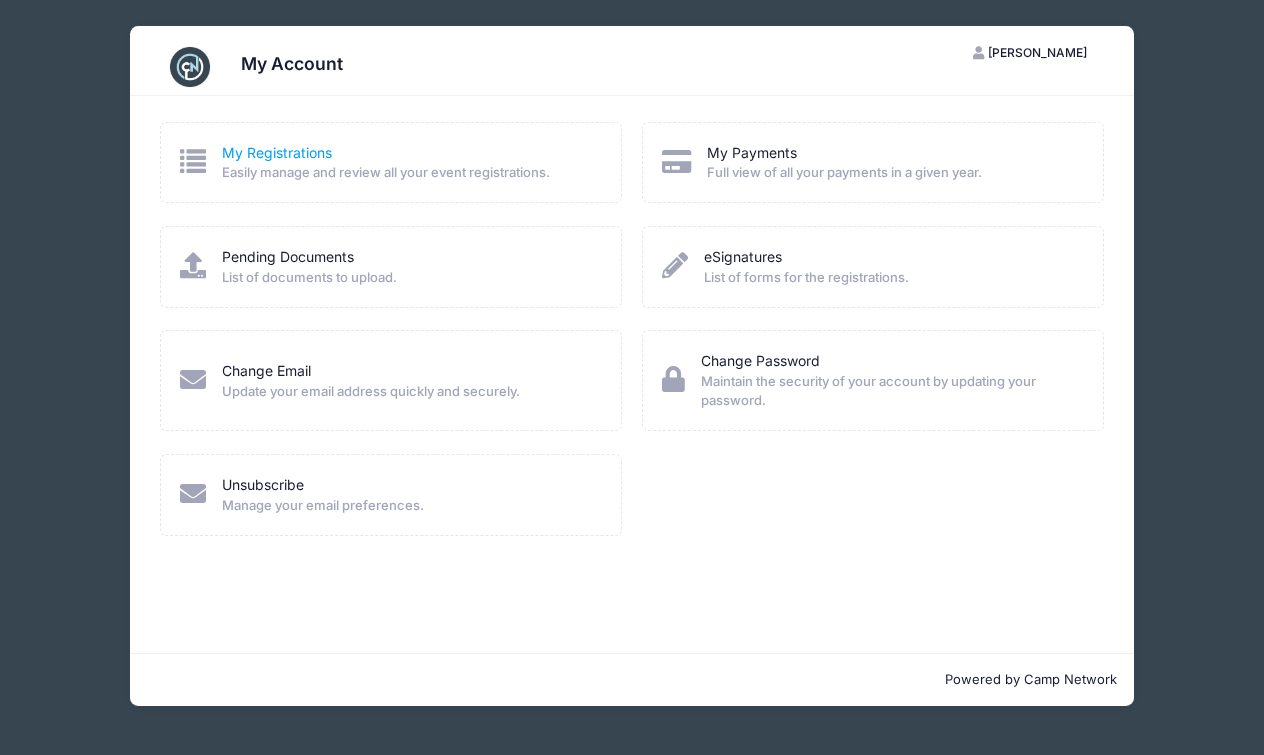 click on "My Registrations" at bounding box center [277, 152] 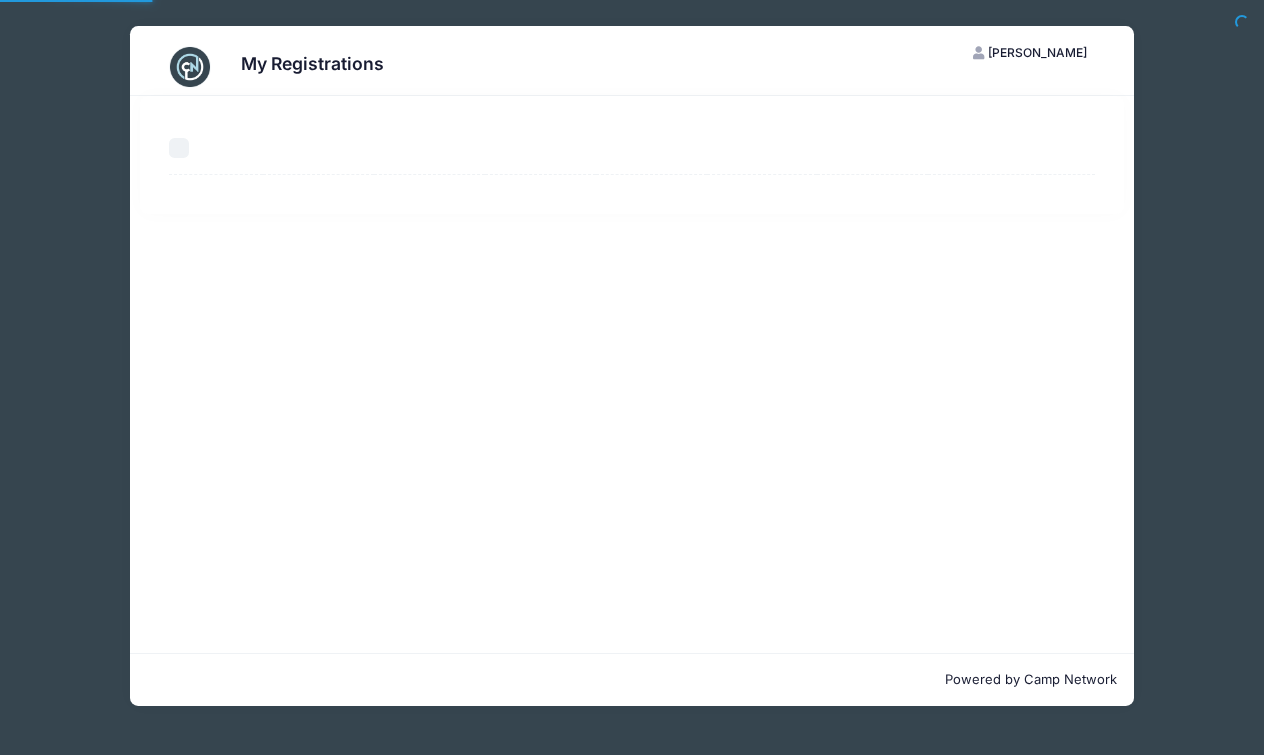 scroll, scrollTop: 0, scrollLeft: 0, axis: both 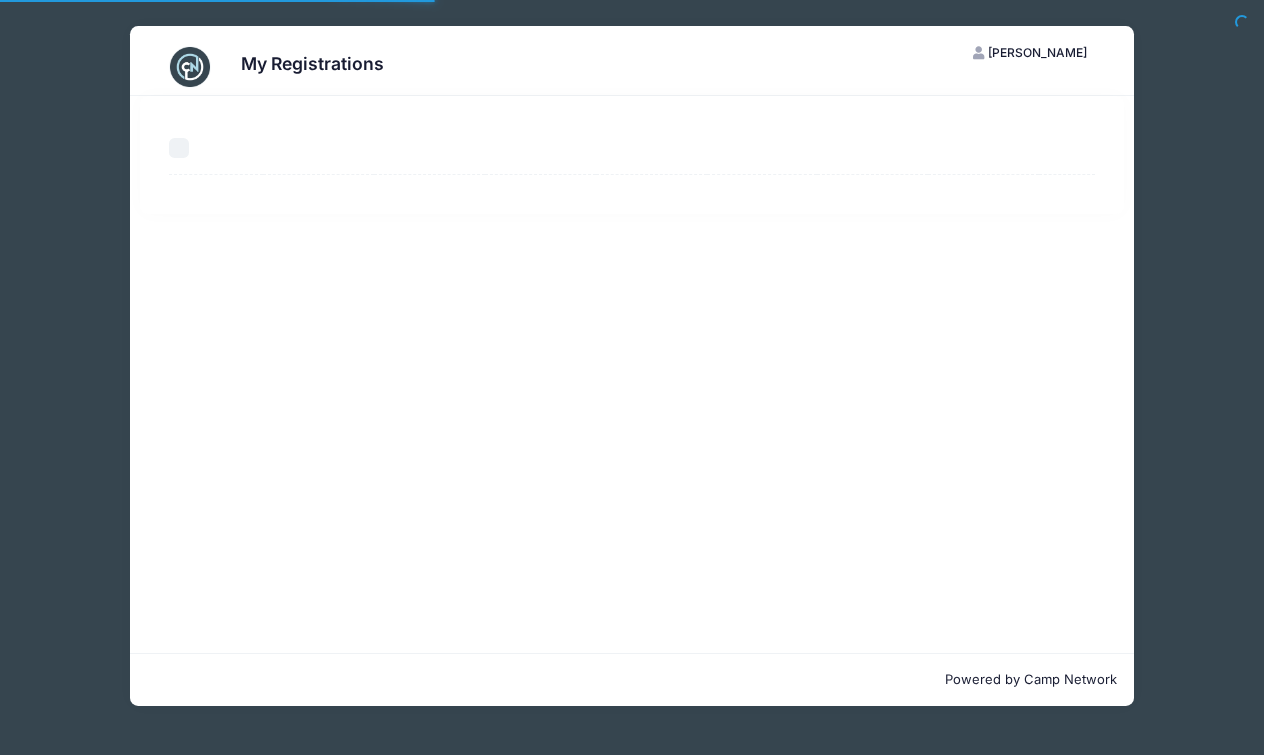 select on "50" 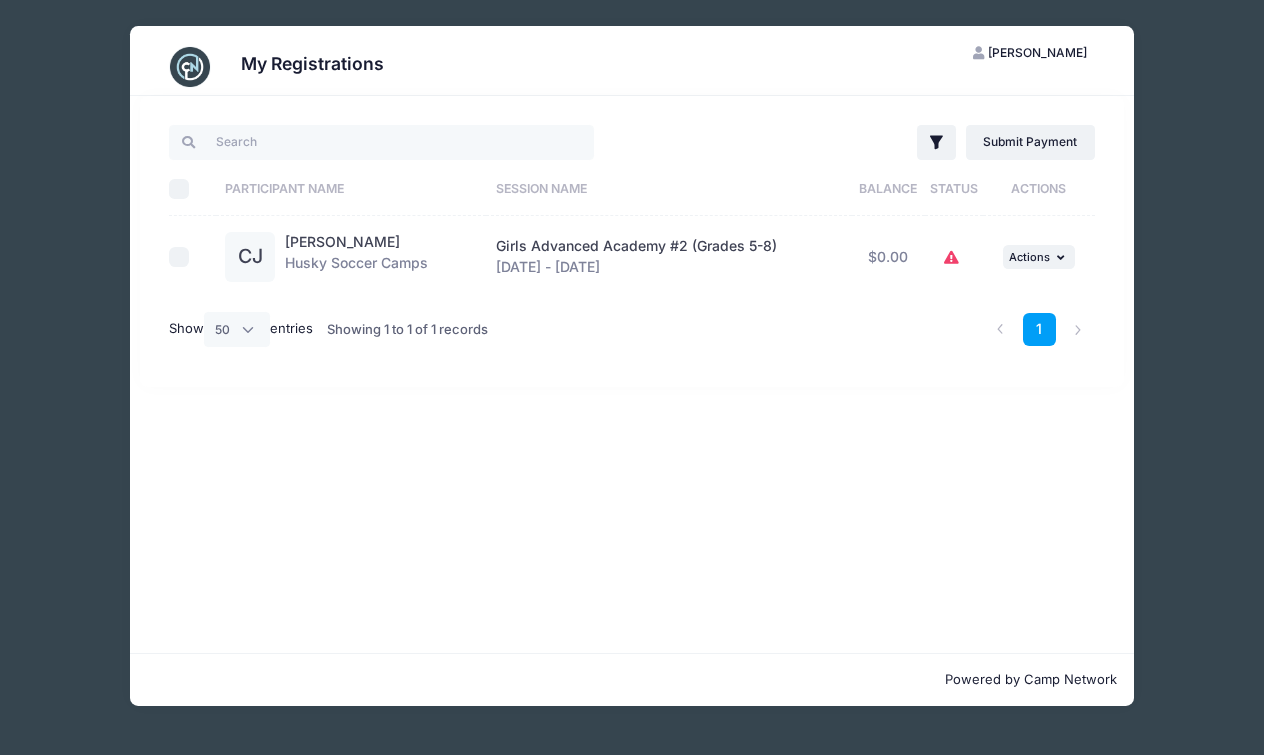 click 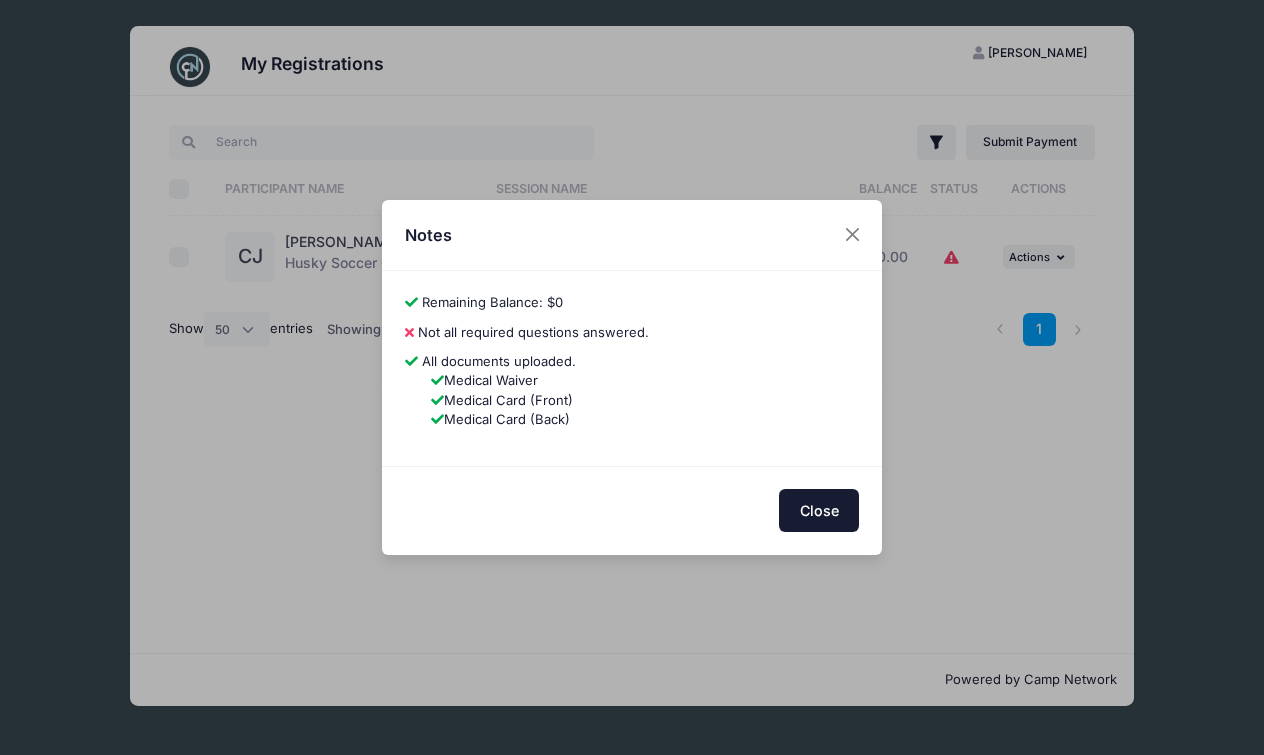 click on "Close" at bounding box center (819, 510) 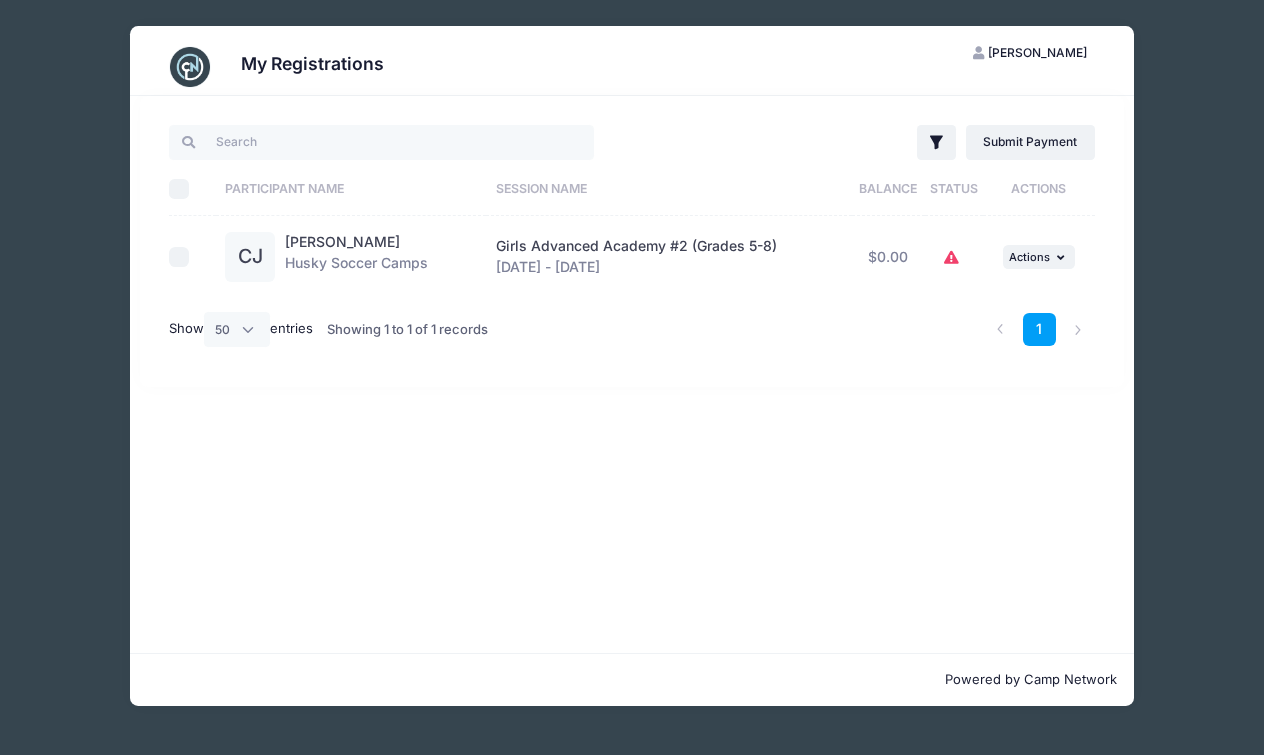 click at bounding box center (190, 67) 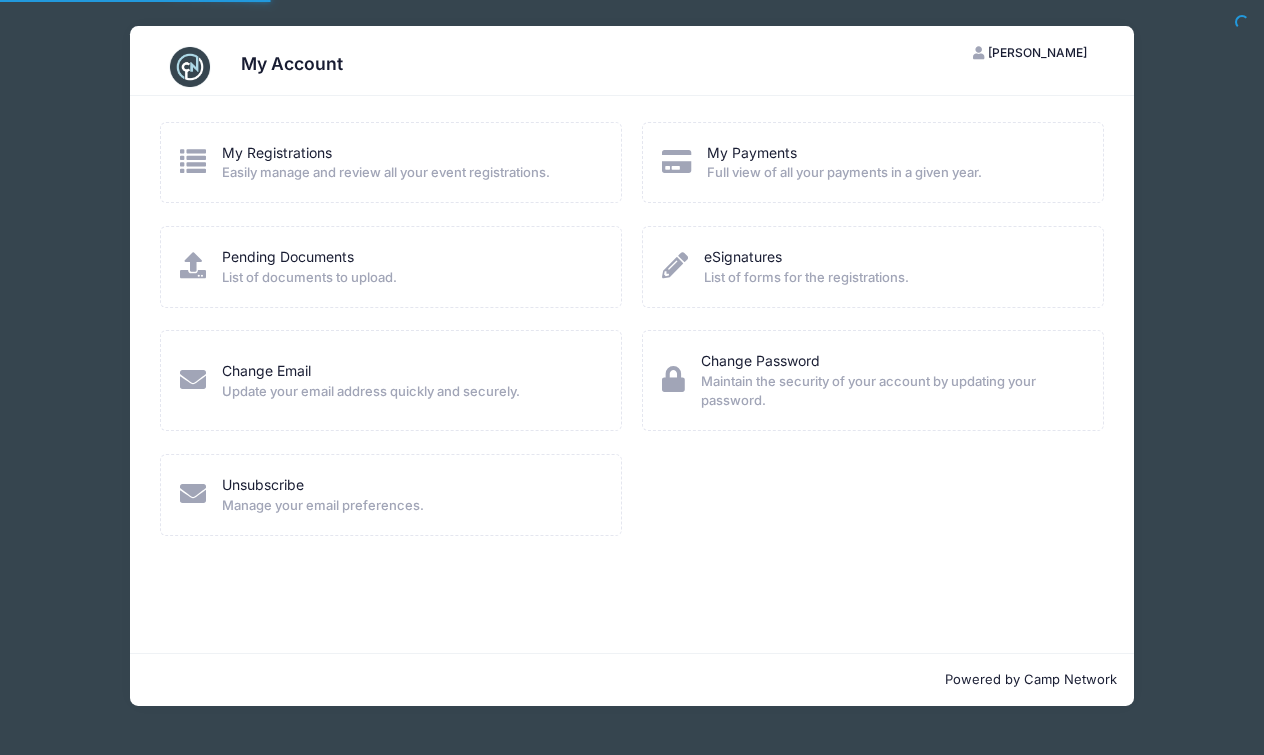 scroll, scrollTop: 0, scrollLeft: 0, axis: both 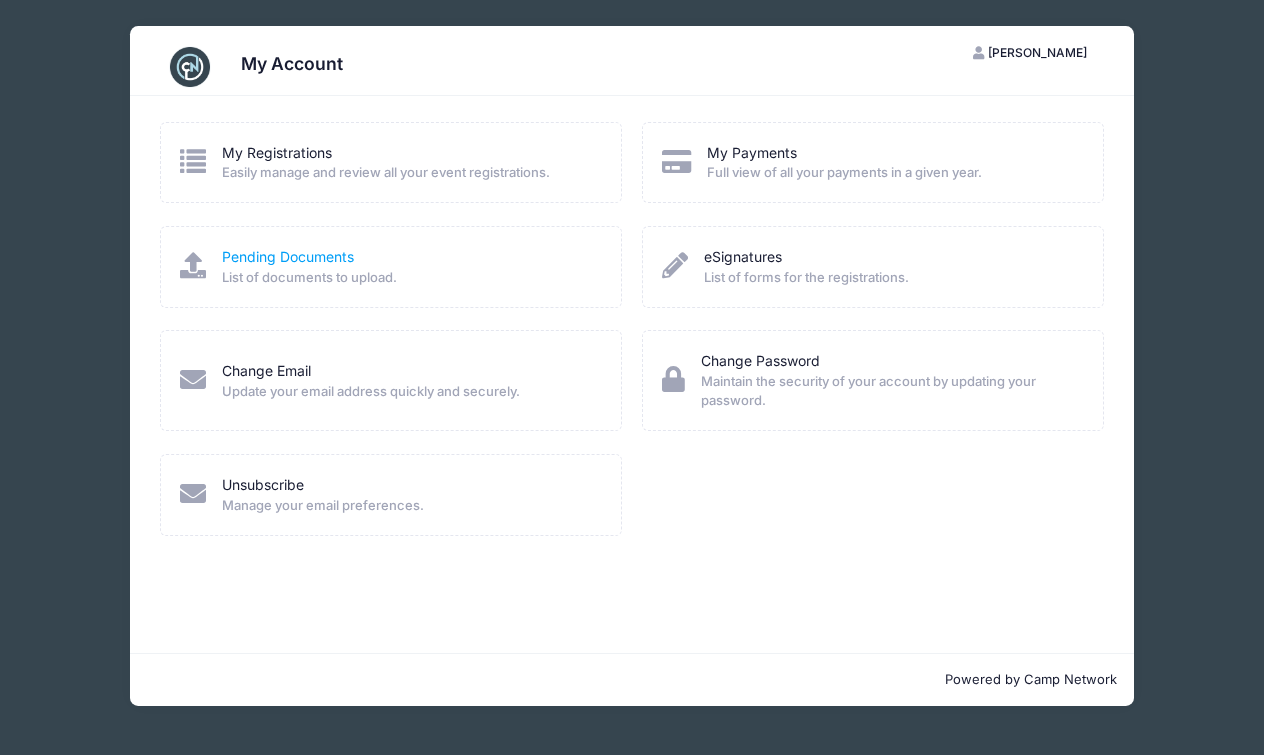 click on "Pending Documents" at bounding box center [288, 256] 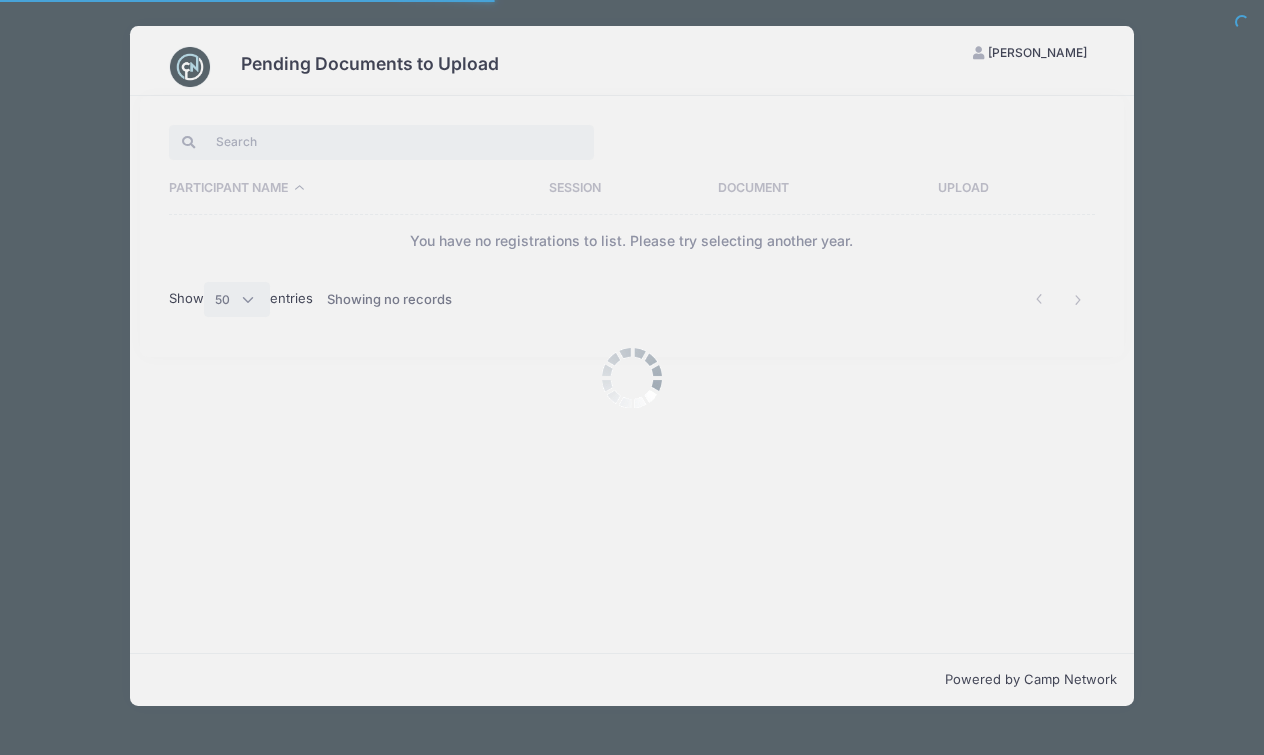 select on "50" 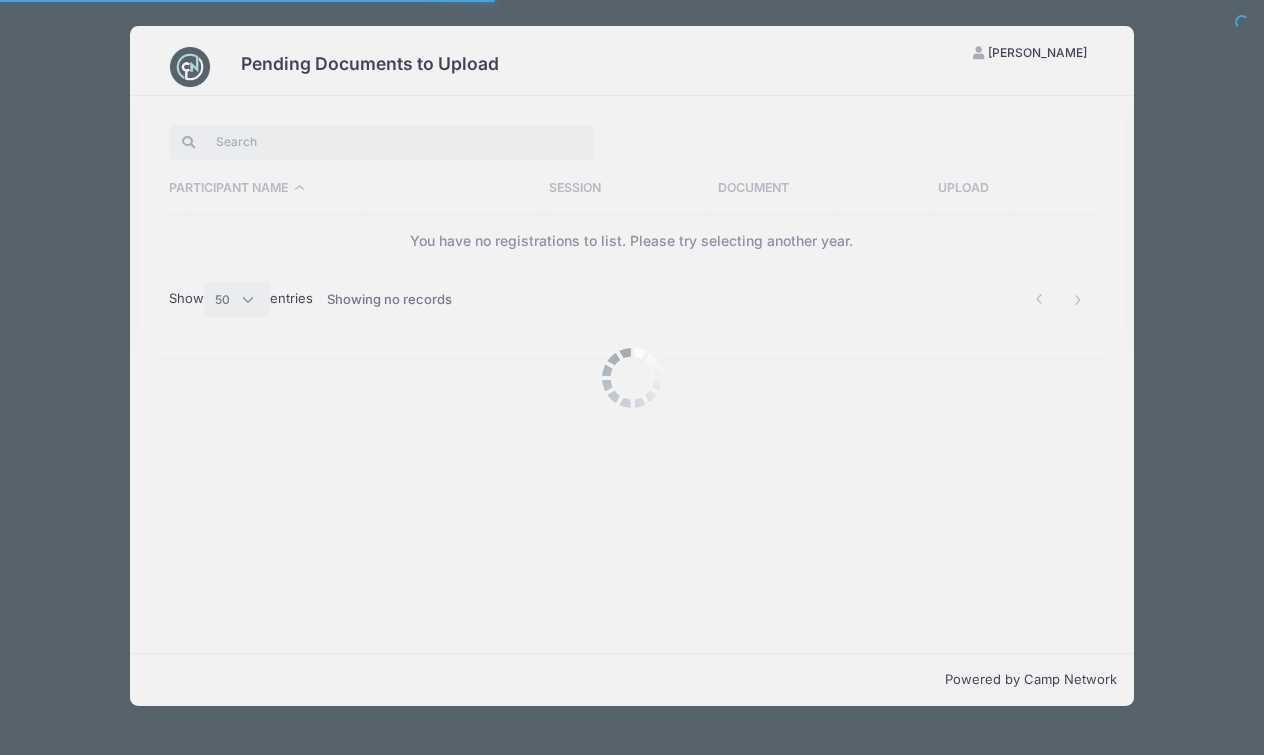 scroll, scrollTop: 0, scrollLeft: 0, axis: both 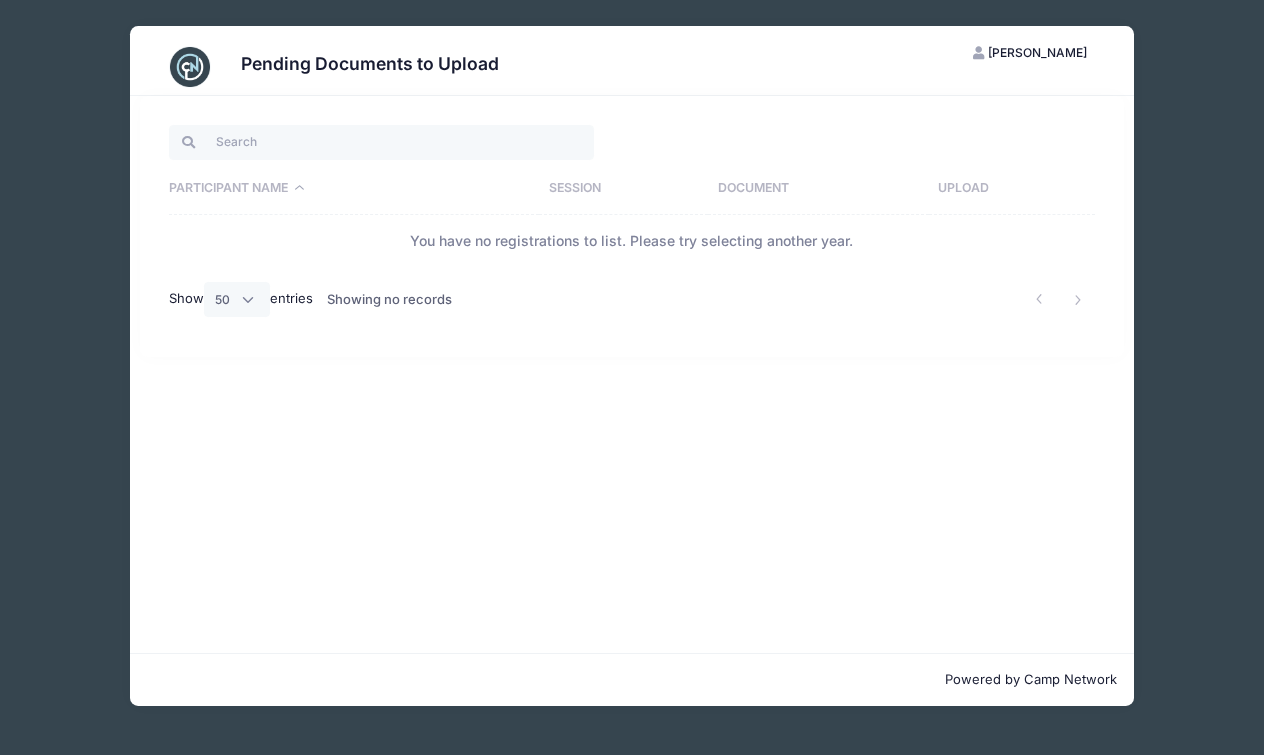 click at bounding box center [190, 67] 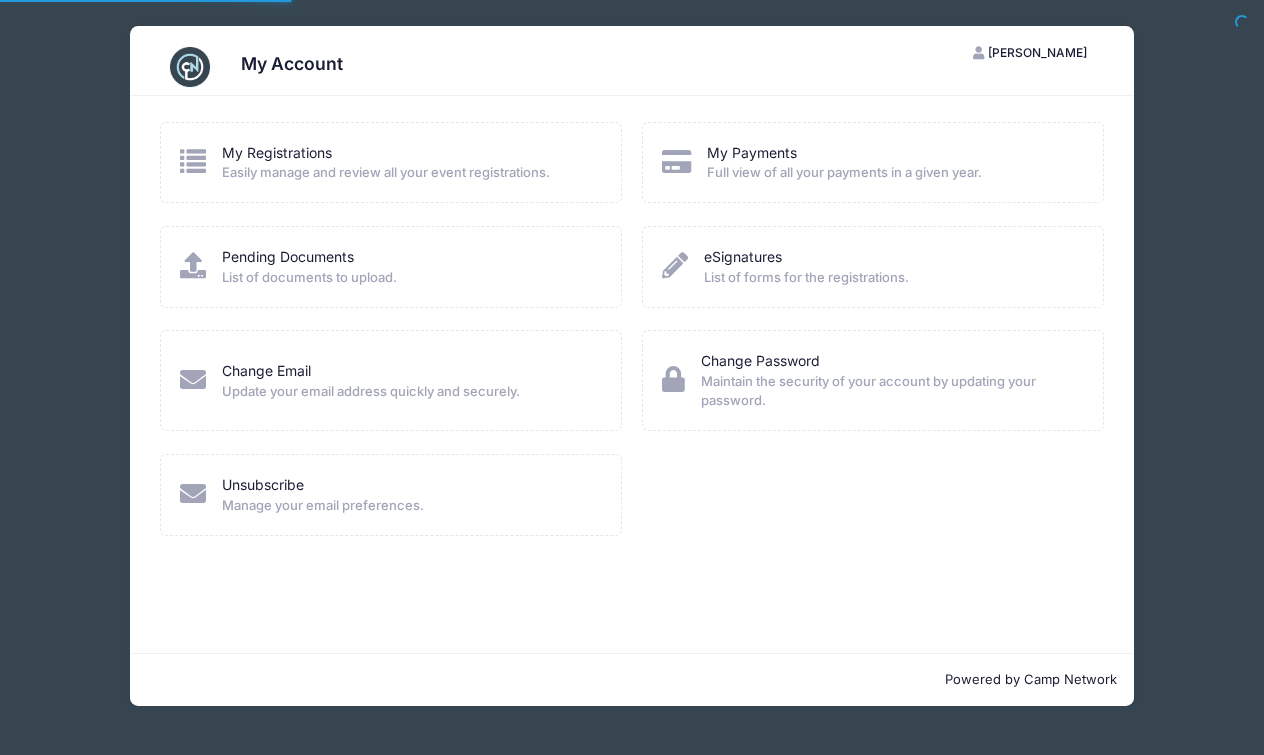scroll, scrollTop: 0, scrollLeft: 0, axis: both 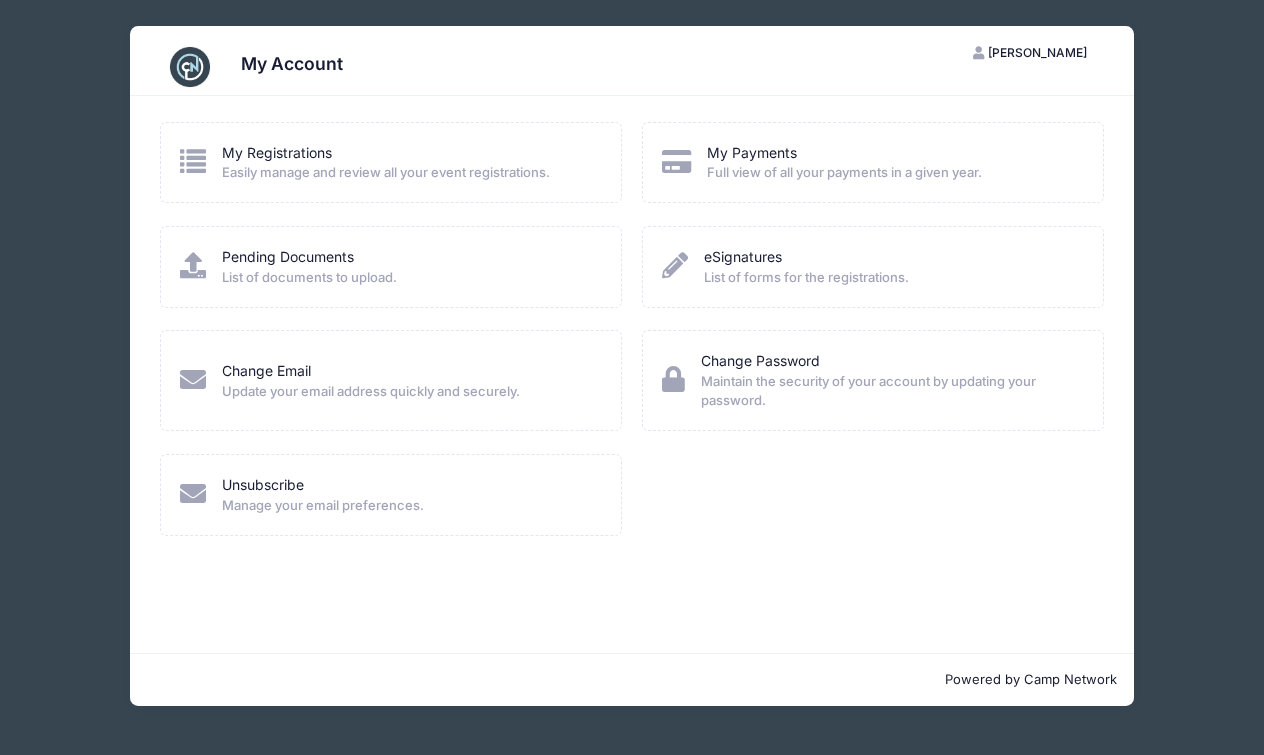 click on "My Account" at bounding box center [292, 63] 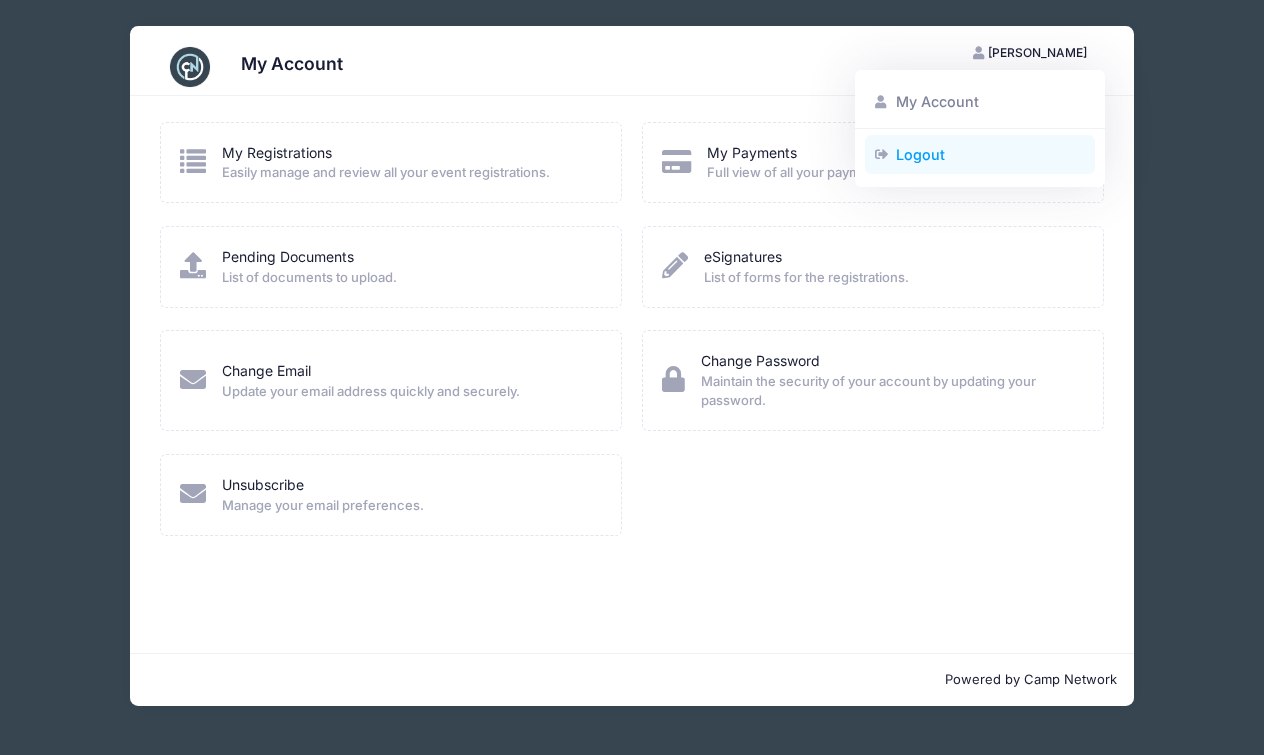 click on "Logout" at bounding box center [980, 154] 